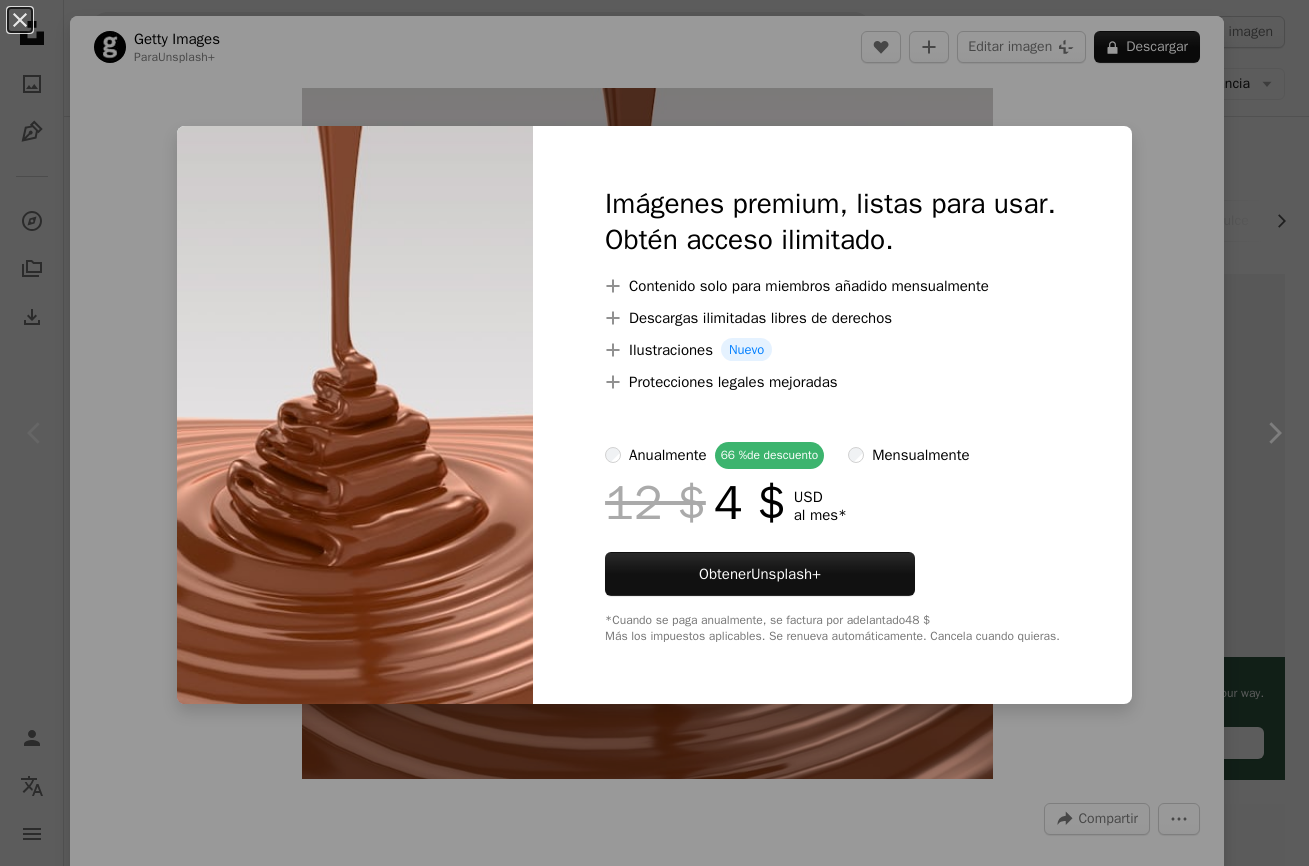scroll, scrollTop: 0, scrollLeft: 0, axis: both 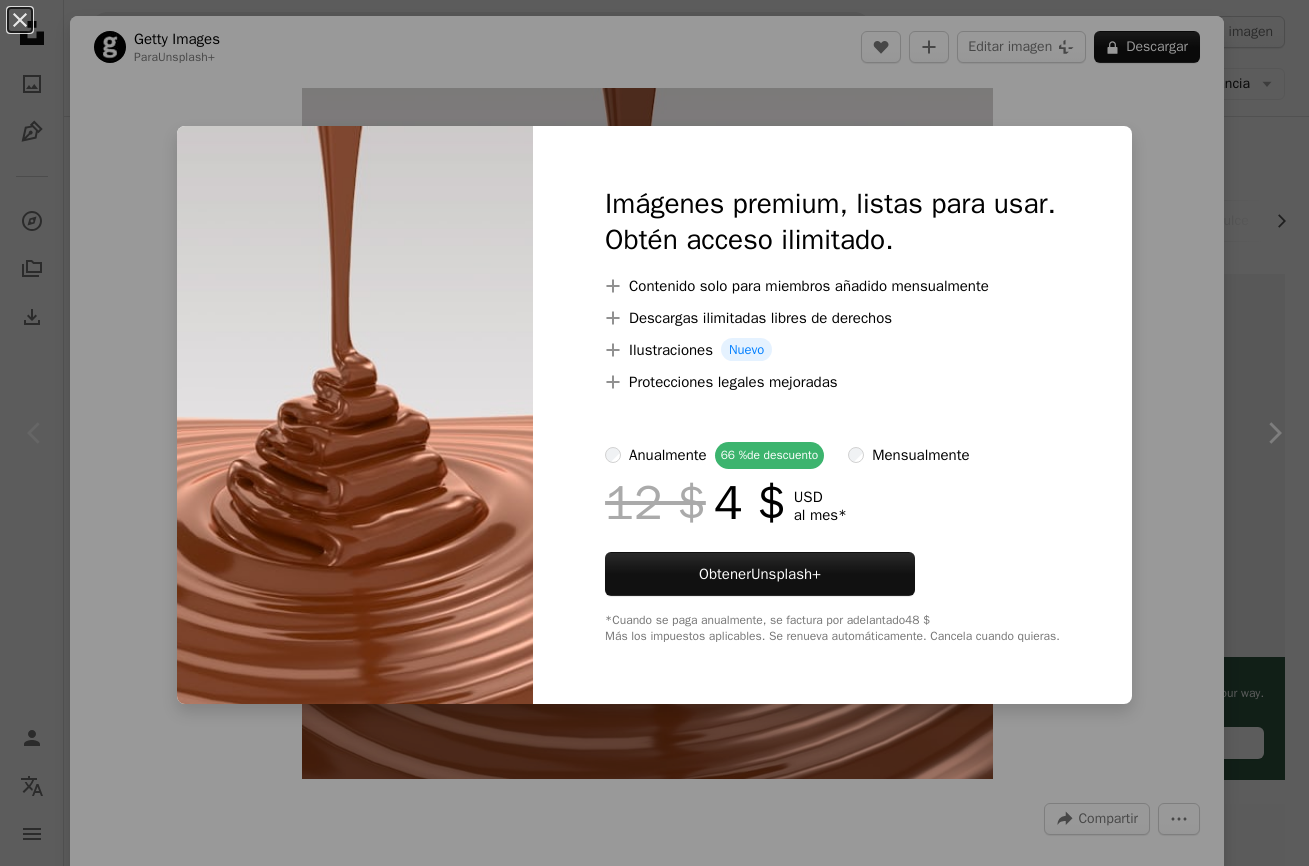 click on "An X shape Imágenes premium, listas para usar. Obtén acceso ilimitado. A plus sign Contenido solo para miembros añadido mensualmente A plus sign Descargas ilimitadas libres de derechos A plus sign Ilustraciones  Nuevo A plus sign Protecciones legales mejoradas anualmente 66 %  de descuento mensualmente 12 $   4 $ USD al mes * Obtener  Unsplash+ *Cuando se paga anualmente, se factura por adelantado  48 $ Más los impuestos aplicables. Se renueva automáticamente. Cancela cuando quieras." at bounding box center (654, 433) 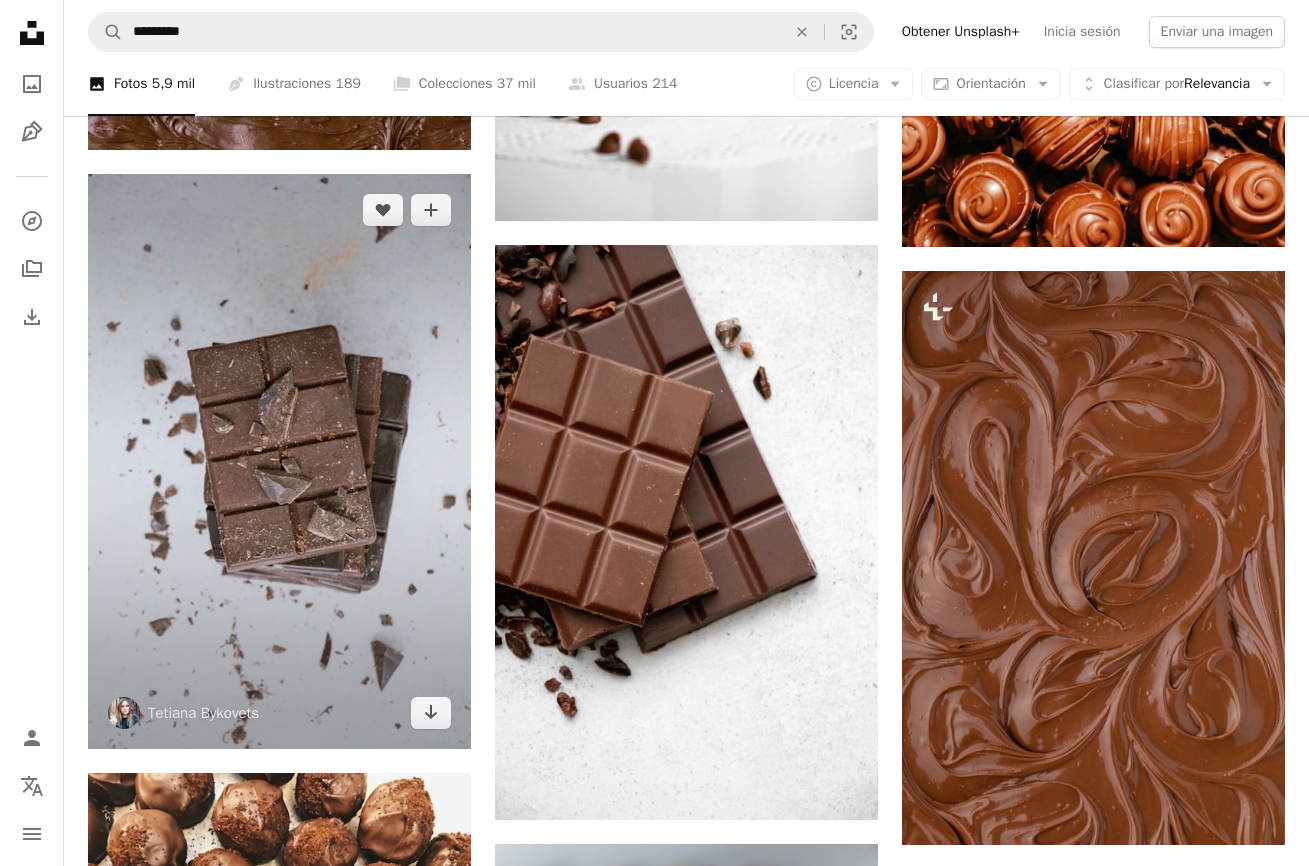 scroll, scrollTop: 1860, scrollLeft: 0, axis: vertical 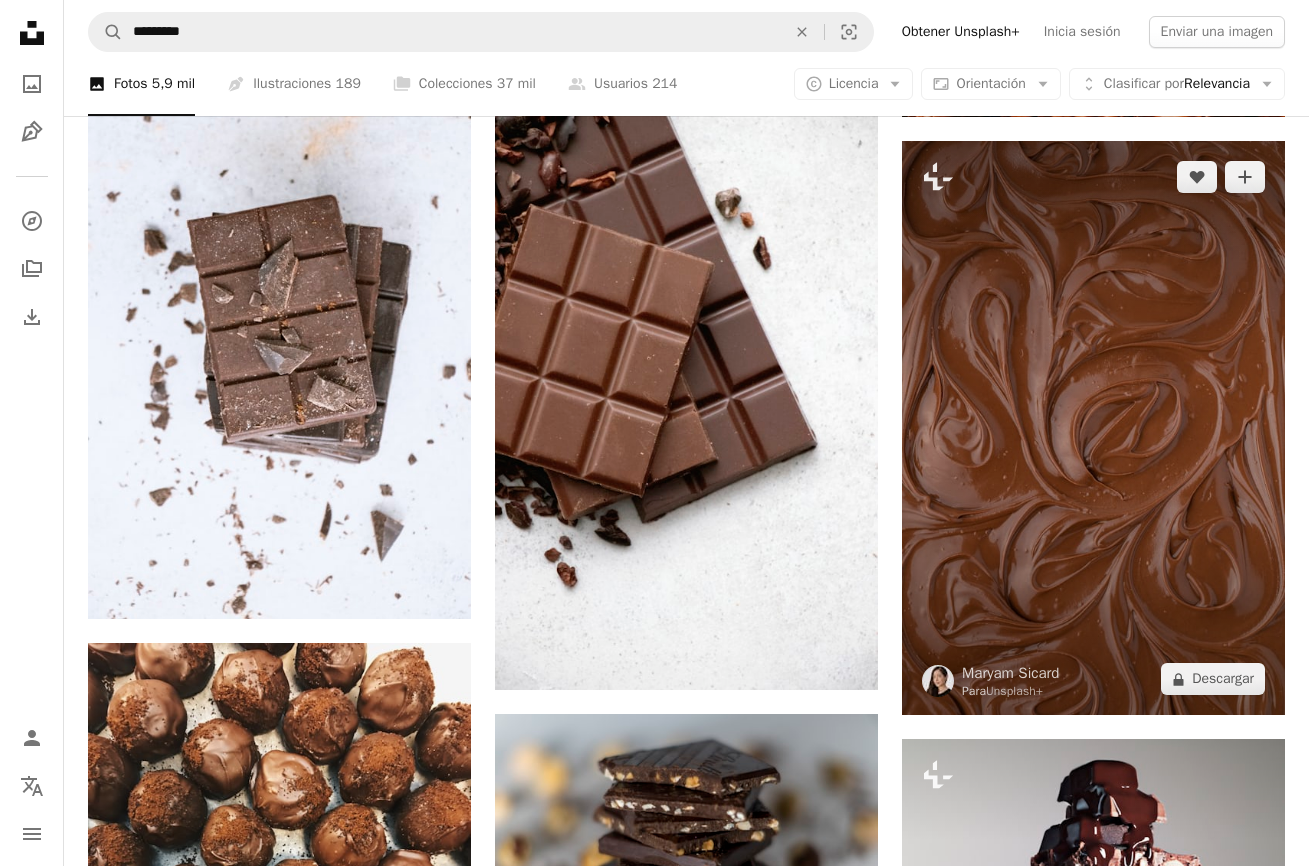 click at bounding box center [1093, 428] 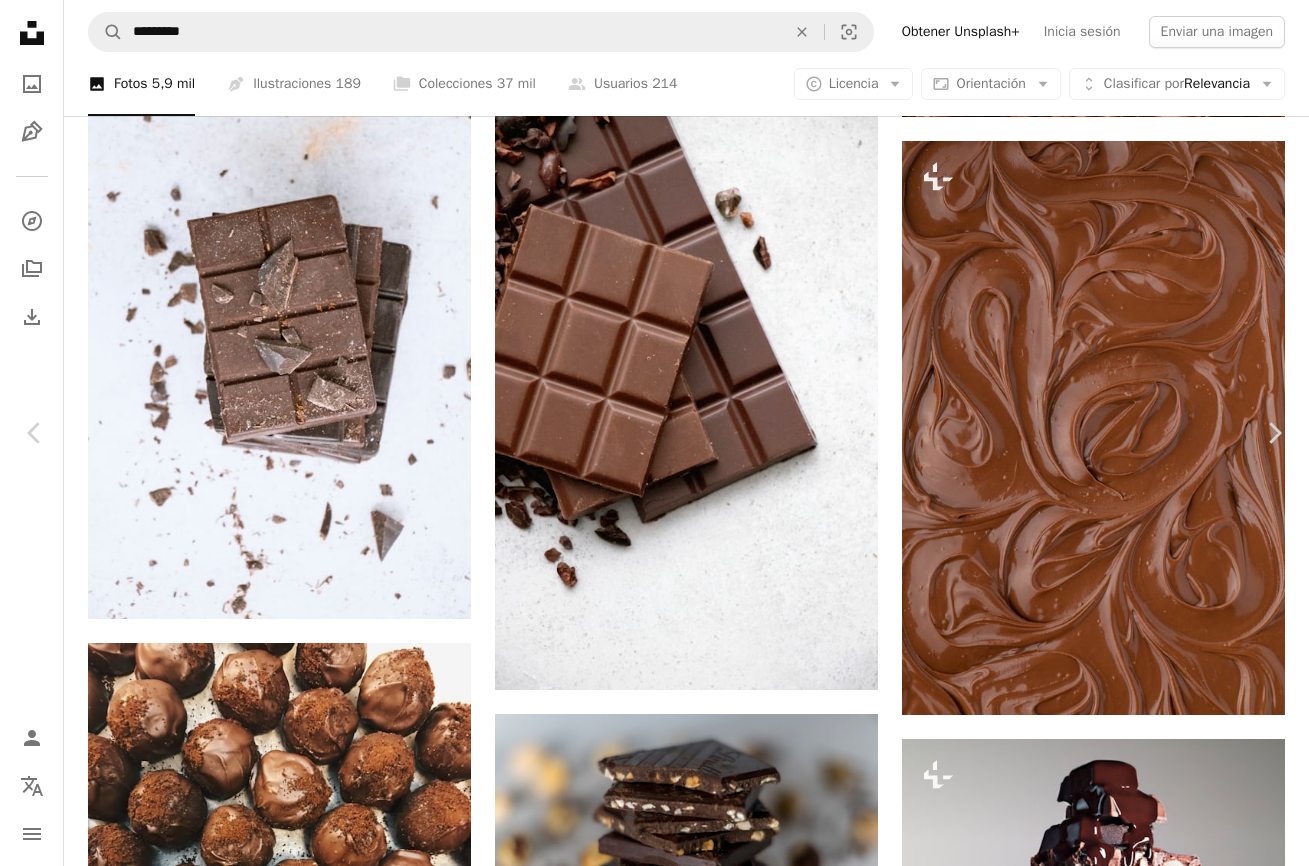 scroll, scrollTop: 32, scrollLeft: 0, axis: vertical 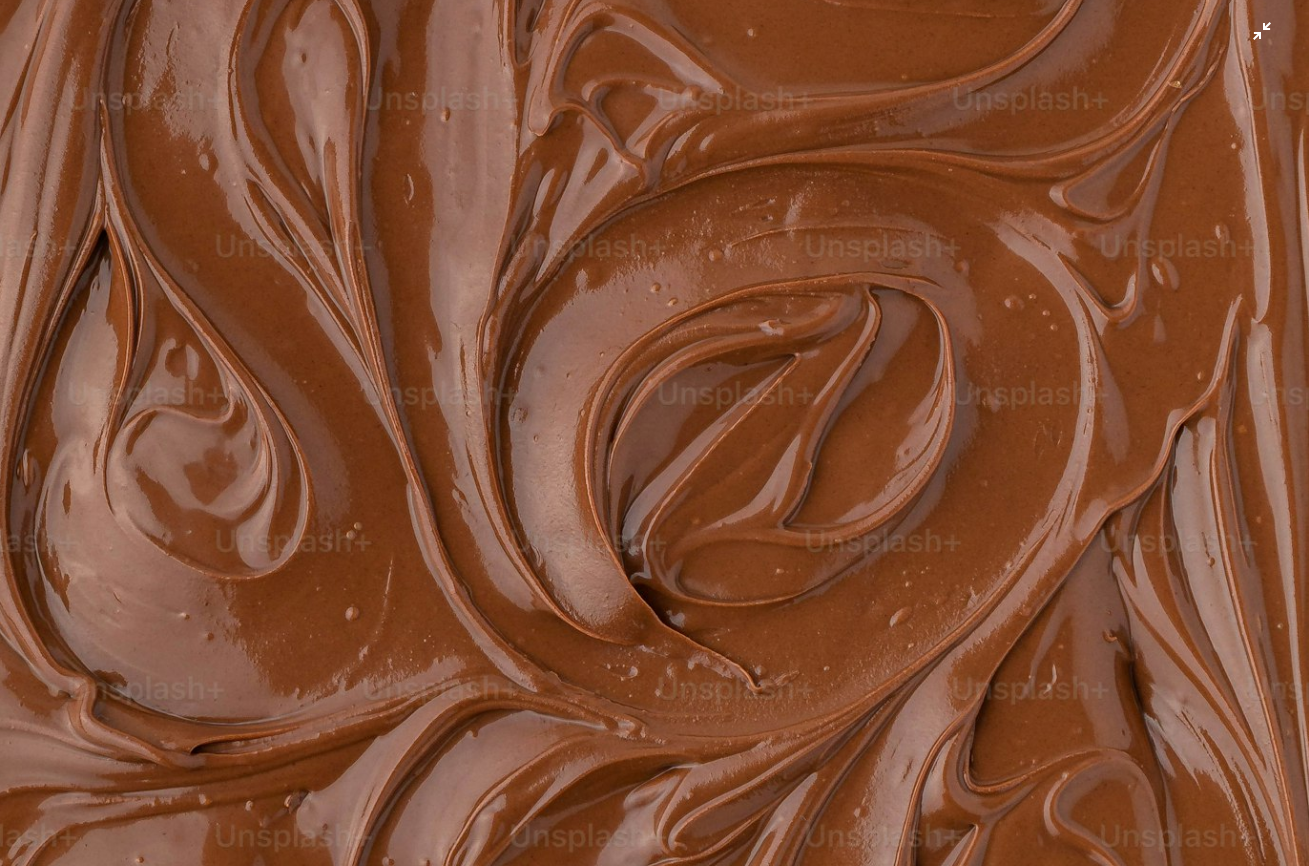 click at bounding box center (654, 444) 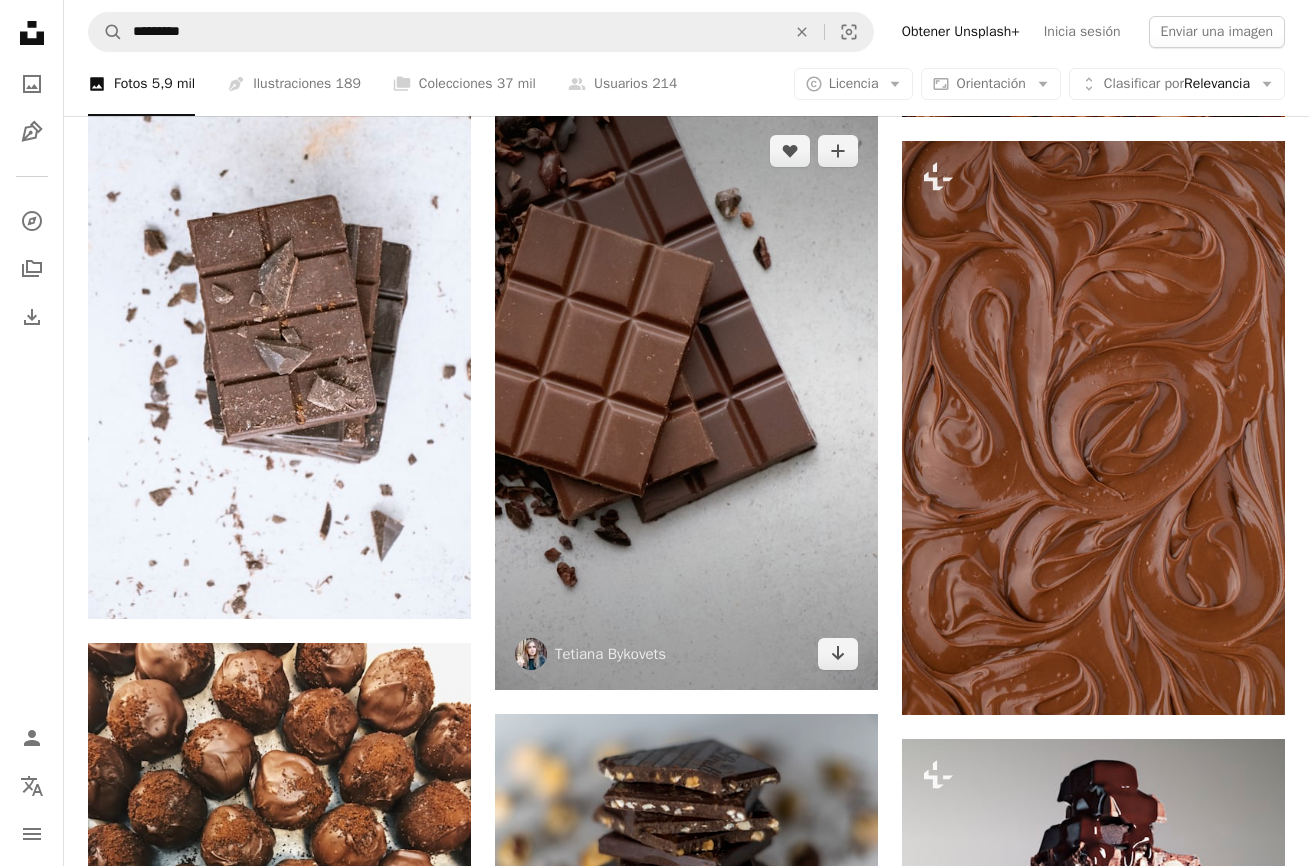 scroll, scrollTop: 1861, scrollLeft: 0, axis: vertical 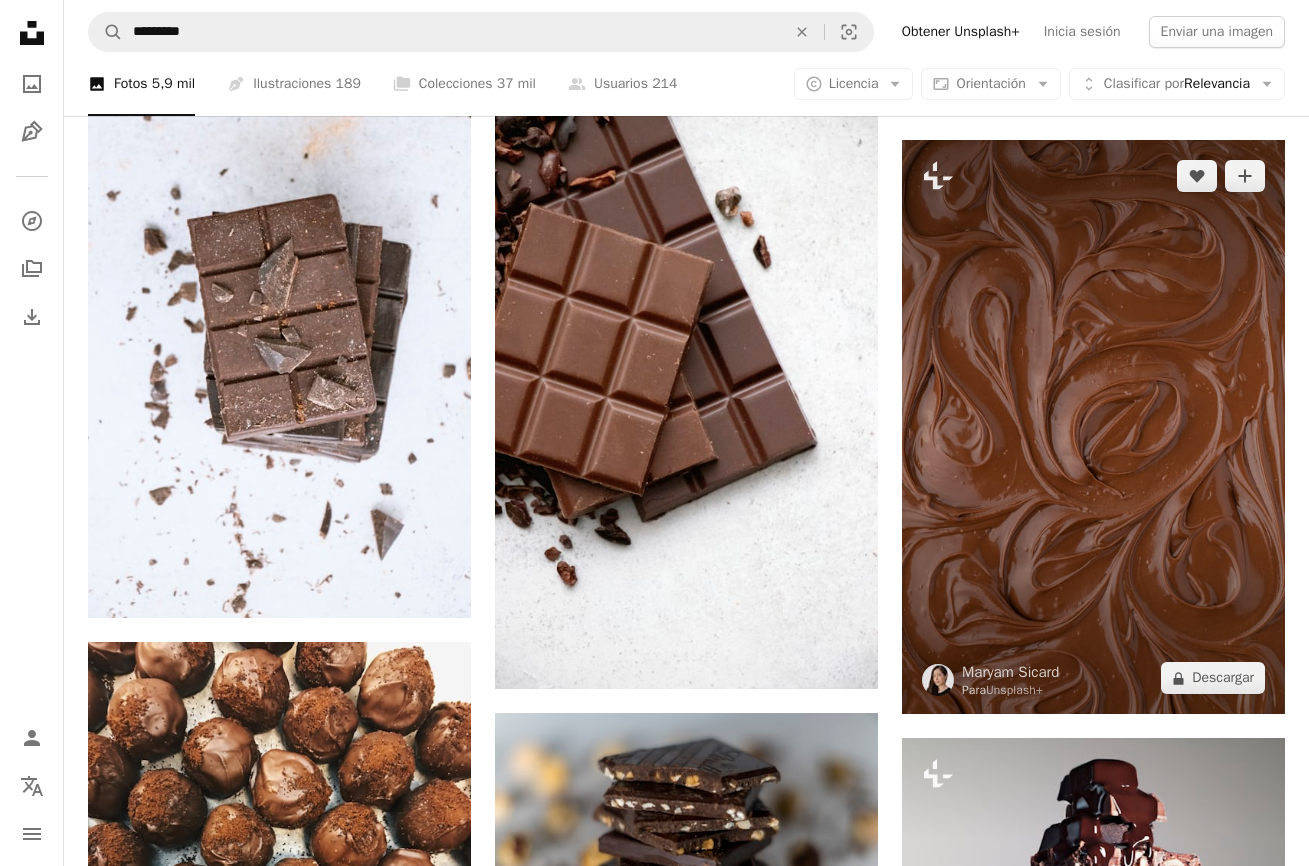 click at bounding box center (1093, 427) 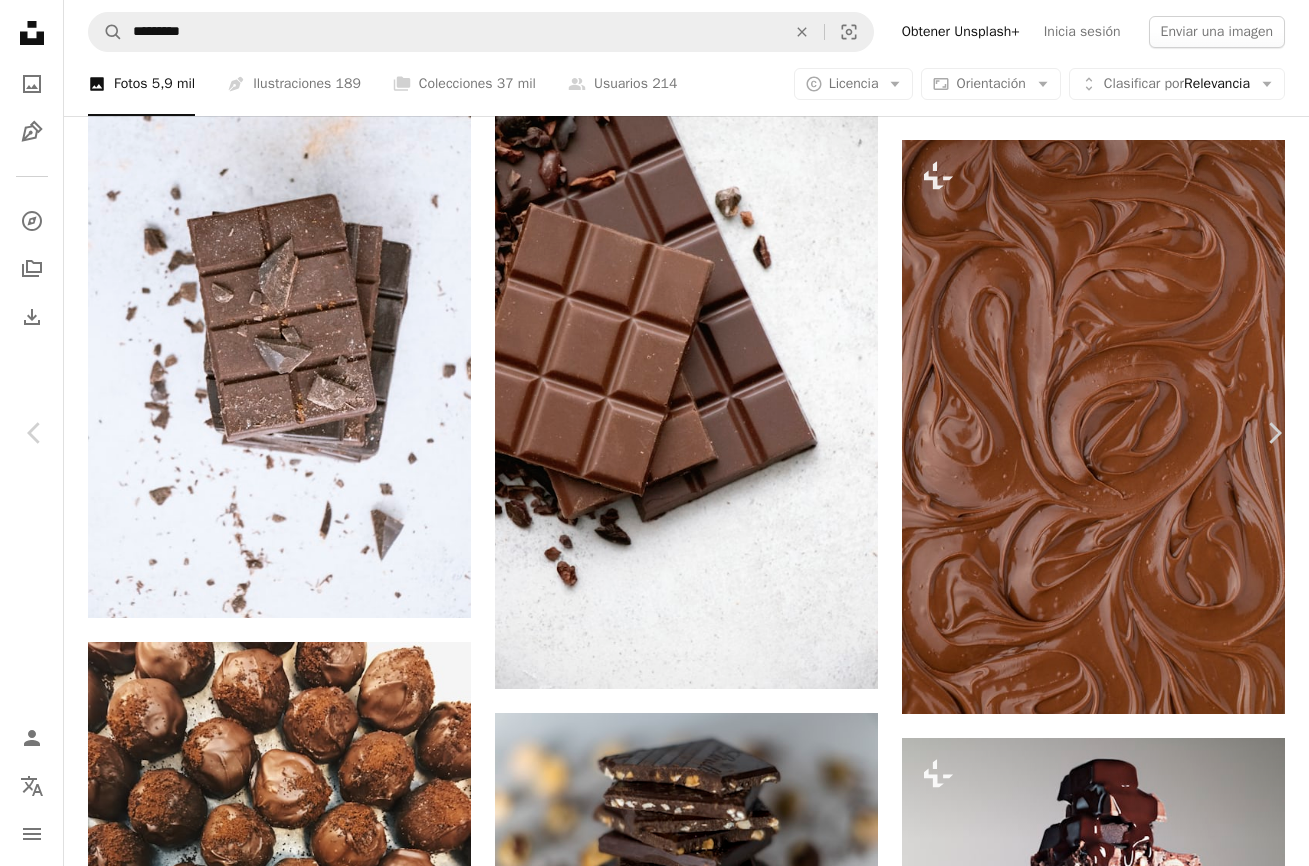 click on "A lock   Descargar" at bounding box center (1147, 3060) 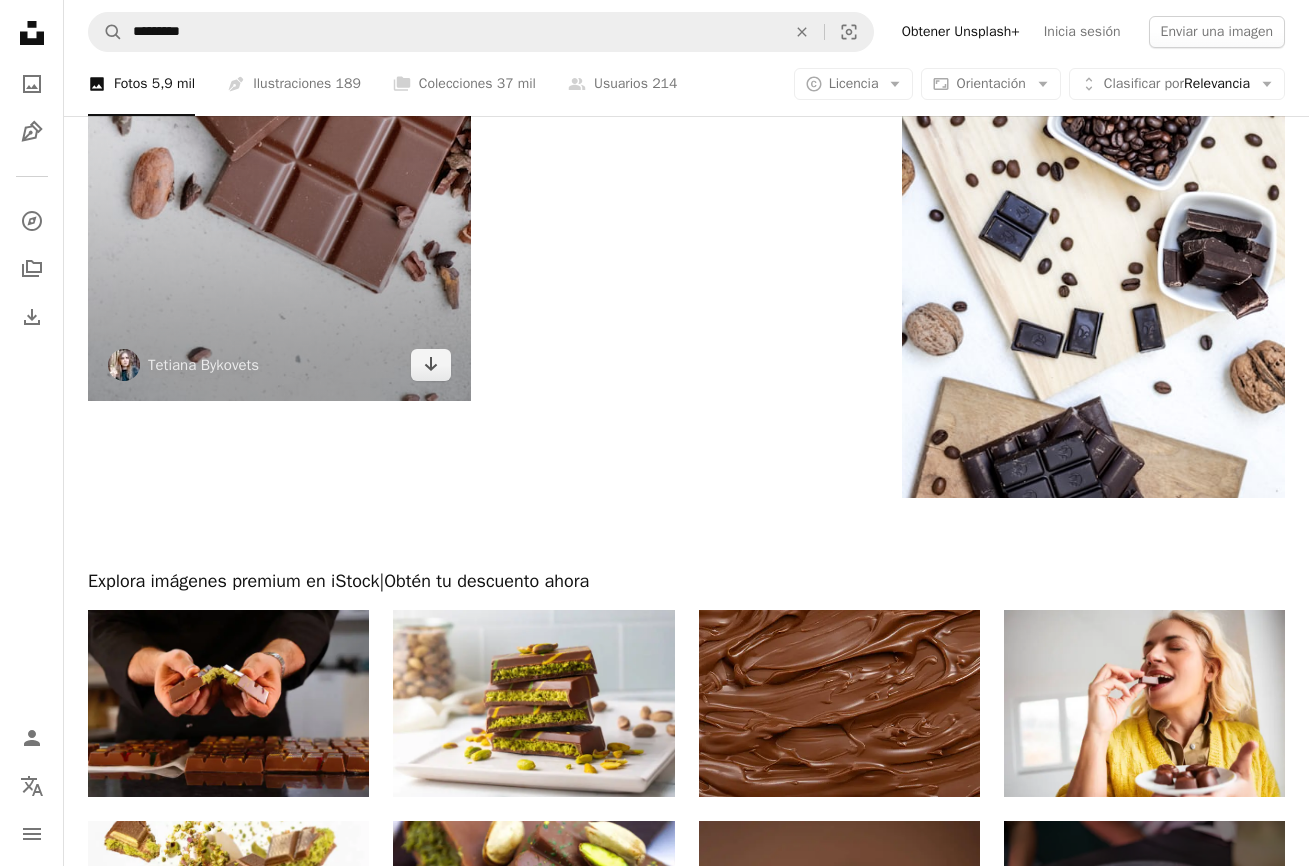 scroll, scrollTop: 3572, scrollLeft: 0, axis: vertical 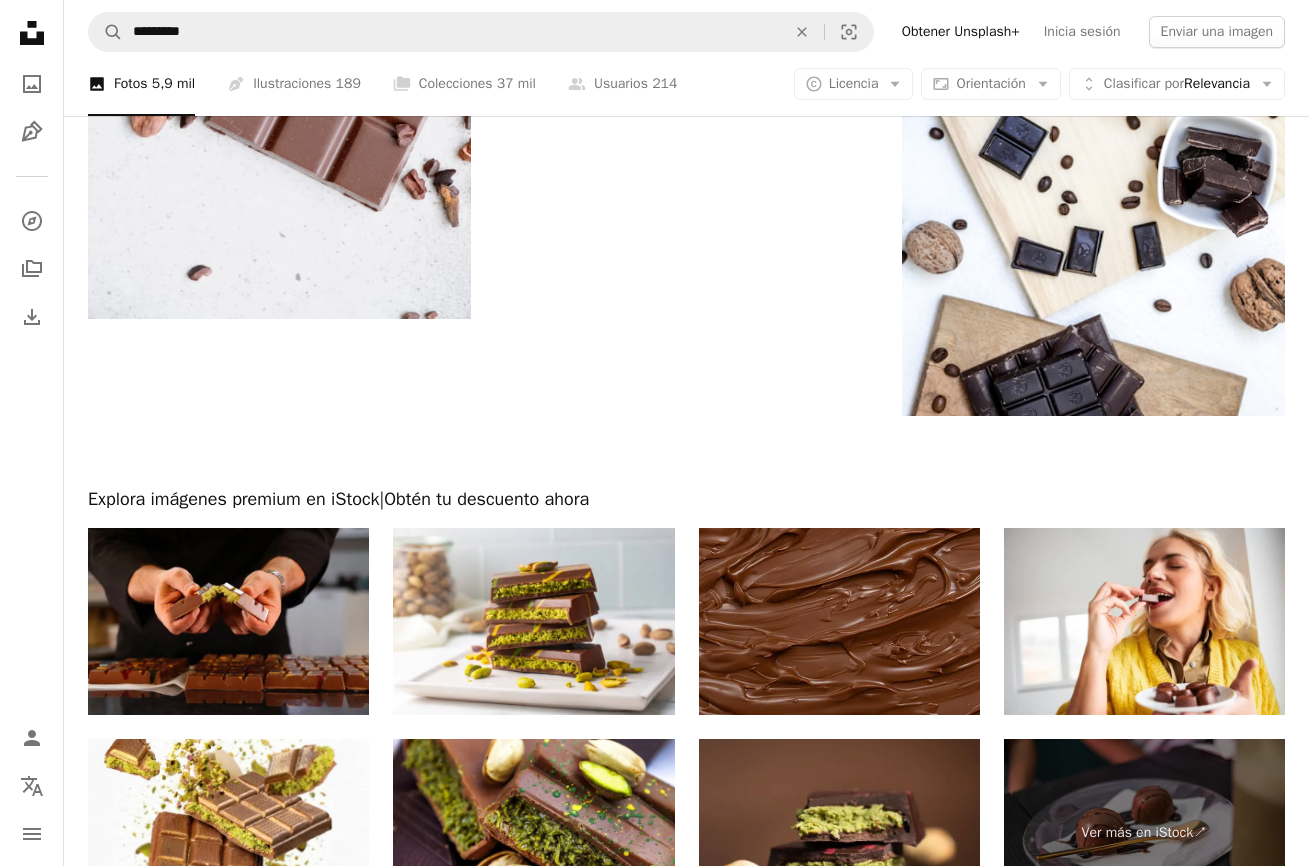 click at bounding box center (839, 622) 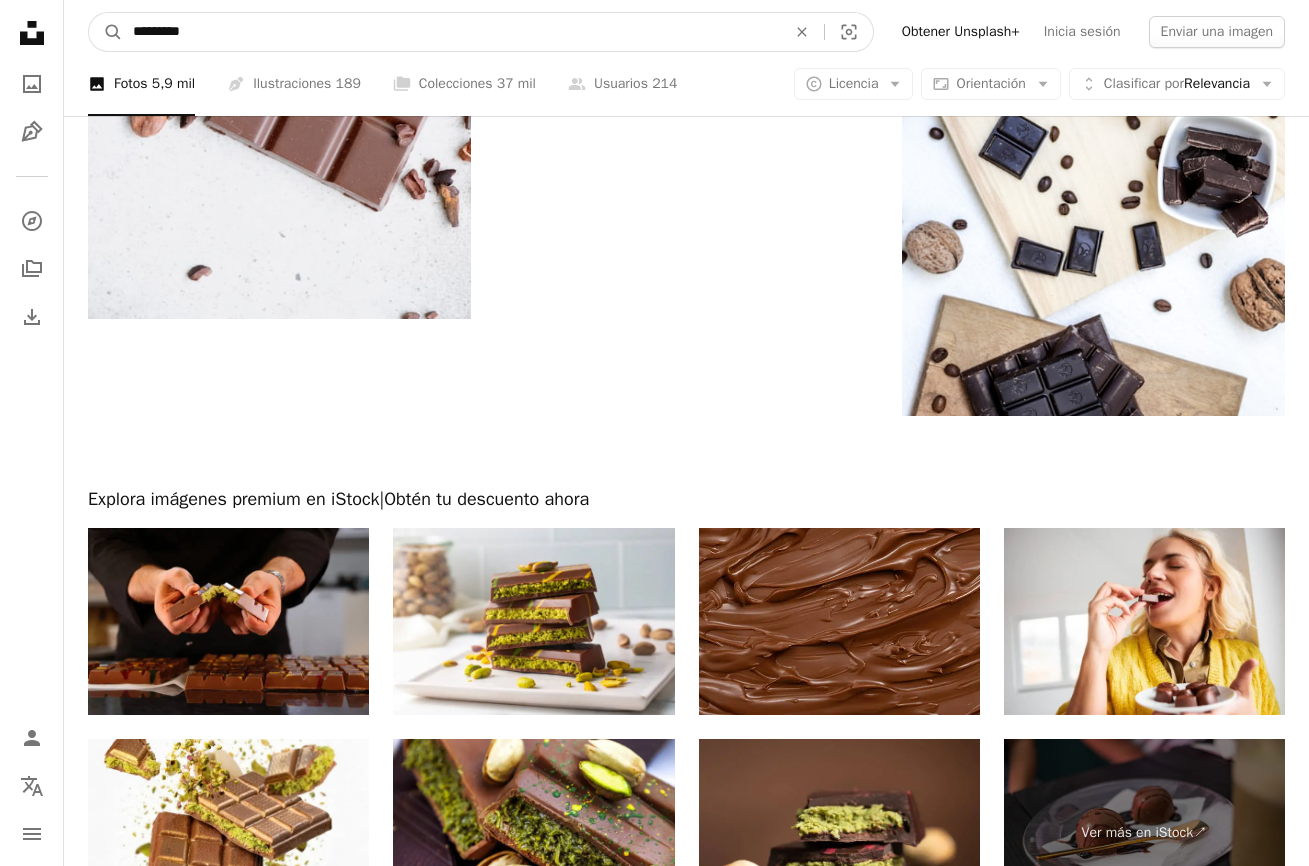 click on "*********" at bounding box center [451, 32] 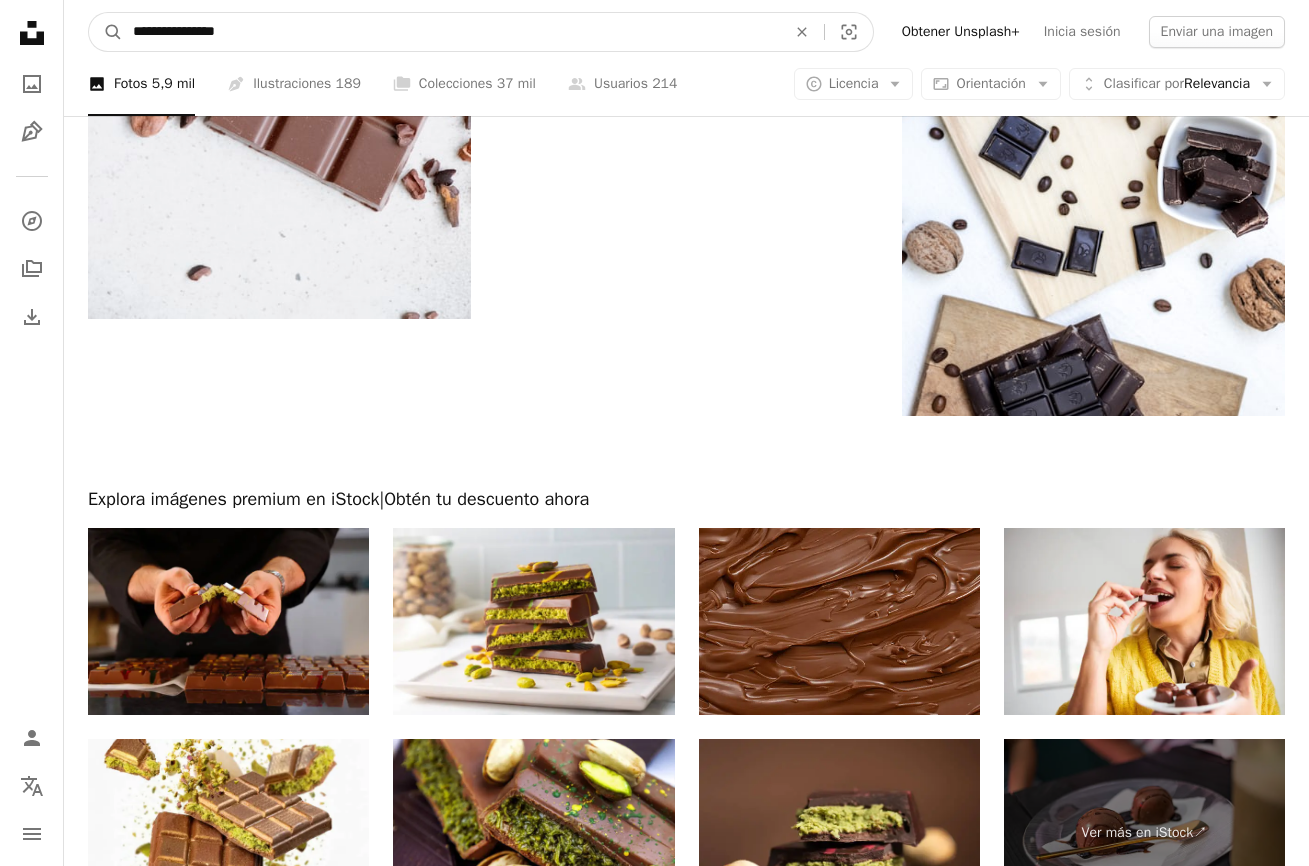 type on "**********" 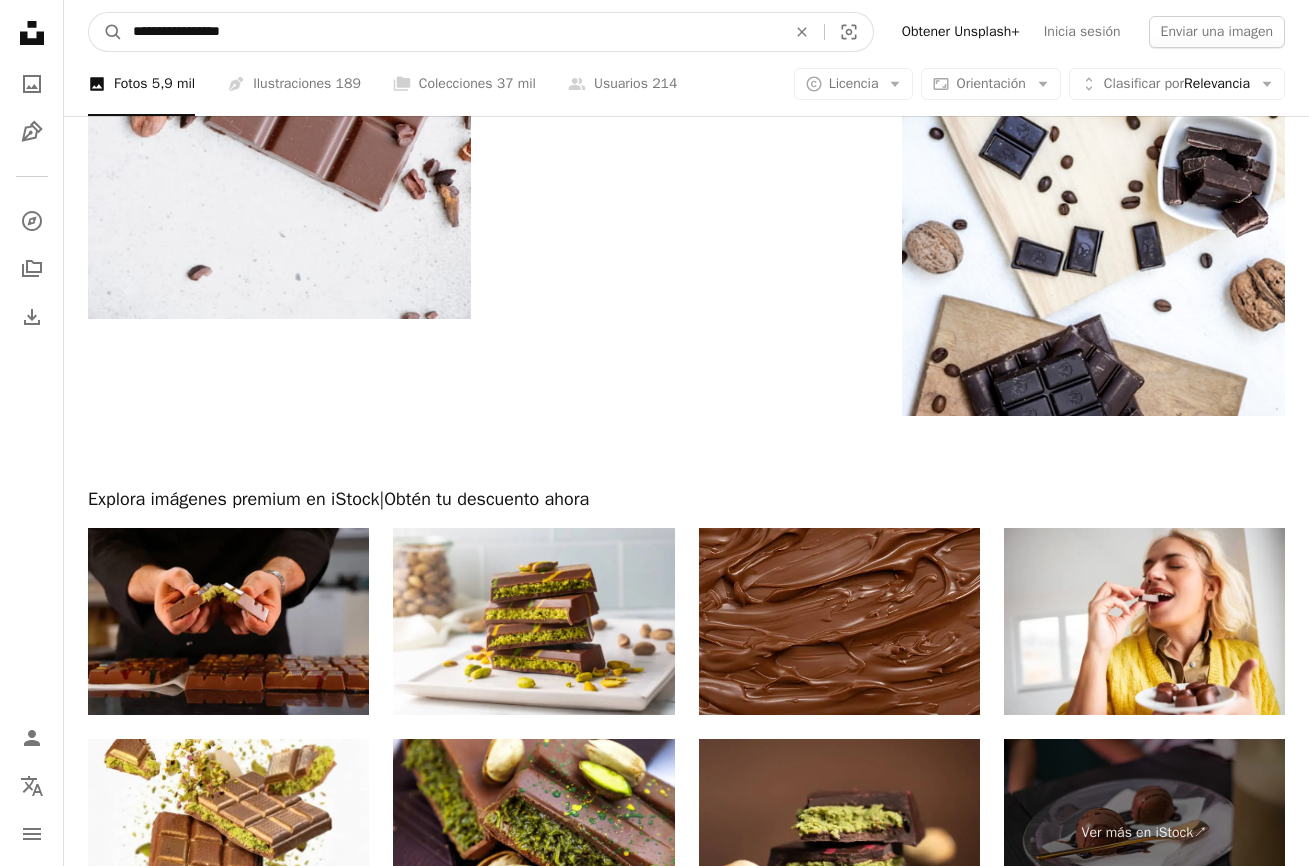 click on "A magnifying glass" at bounding box center [106, 32] 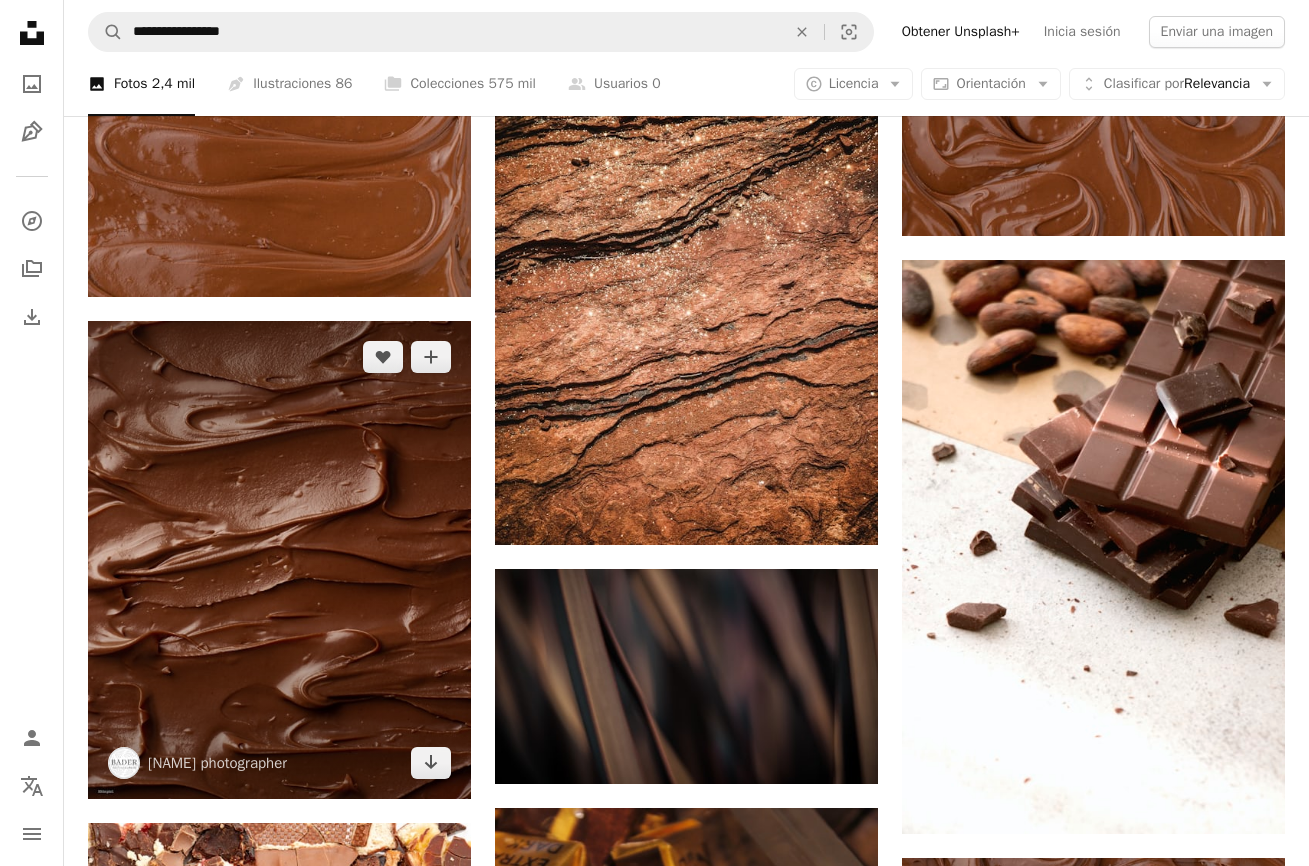 scroll, scrollTop: 1727, scrollLeft: 0, axis: vertical 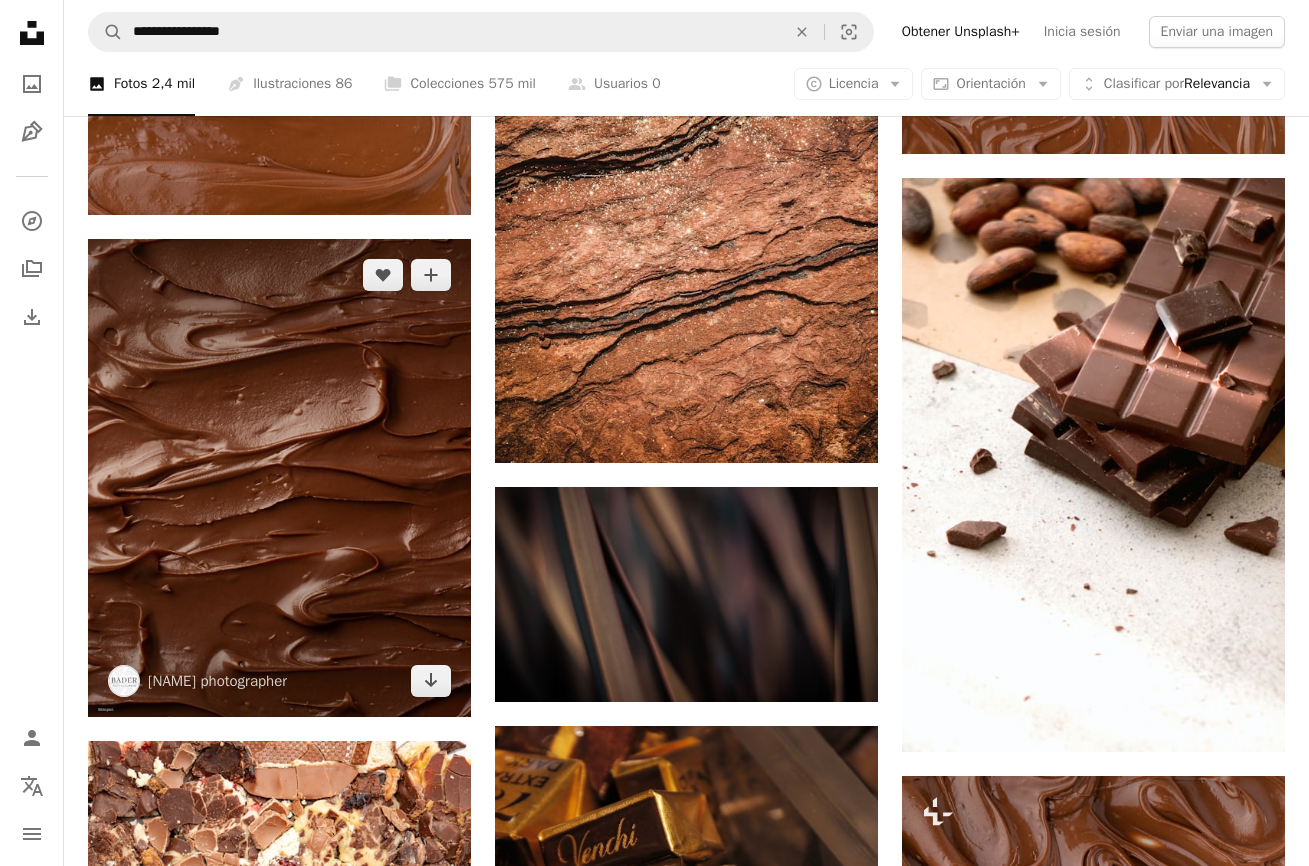 click at bounding box center (279, 478) 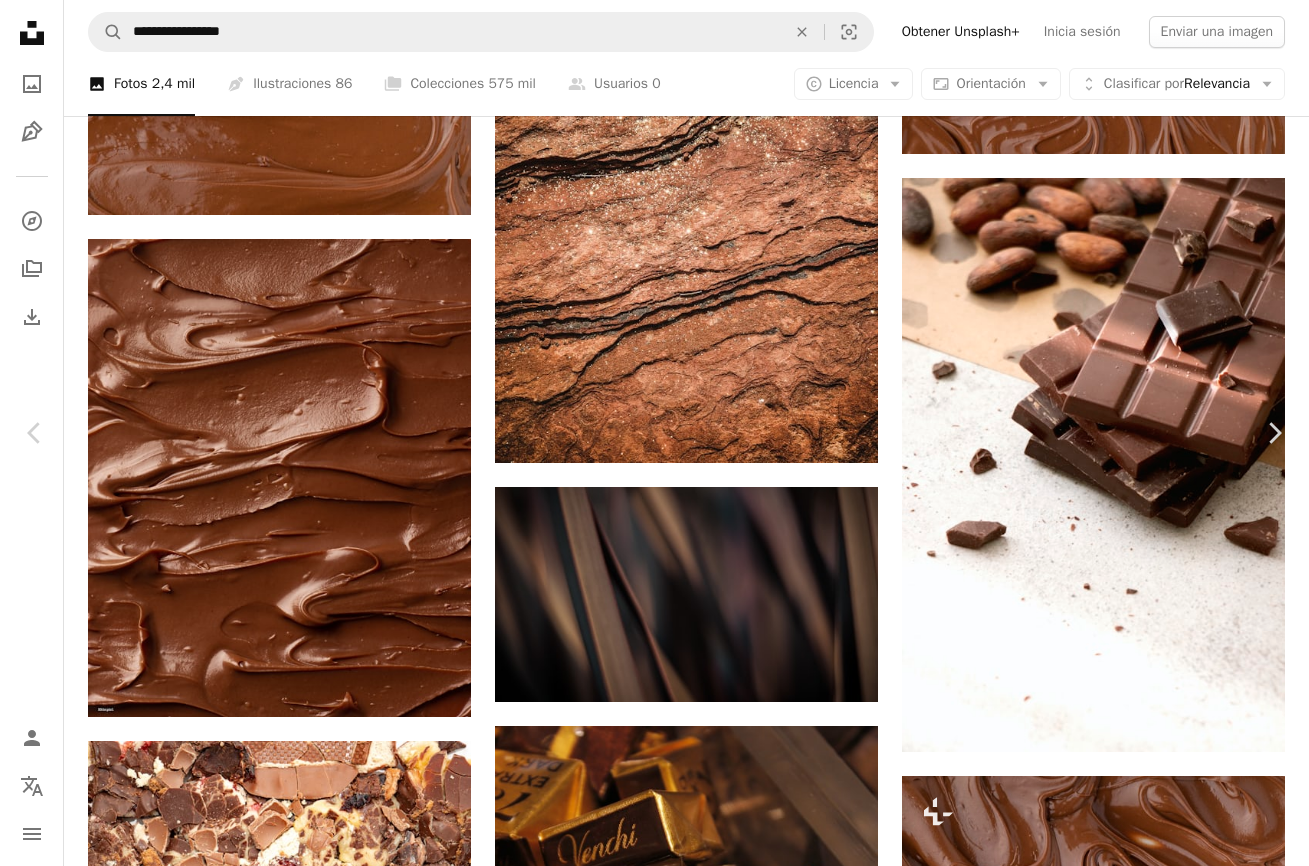 click on "Descargar gratis" at bounding box center (1103, 2874) 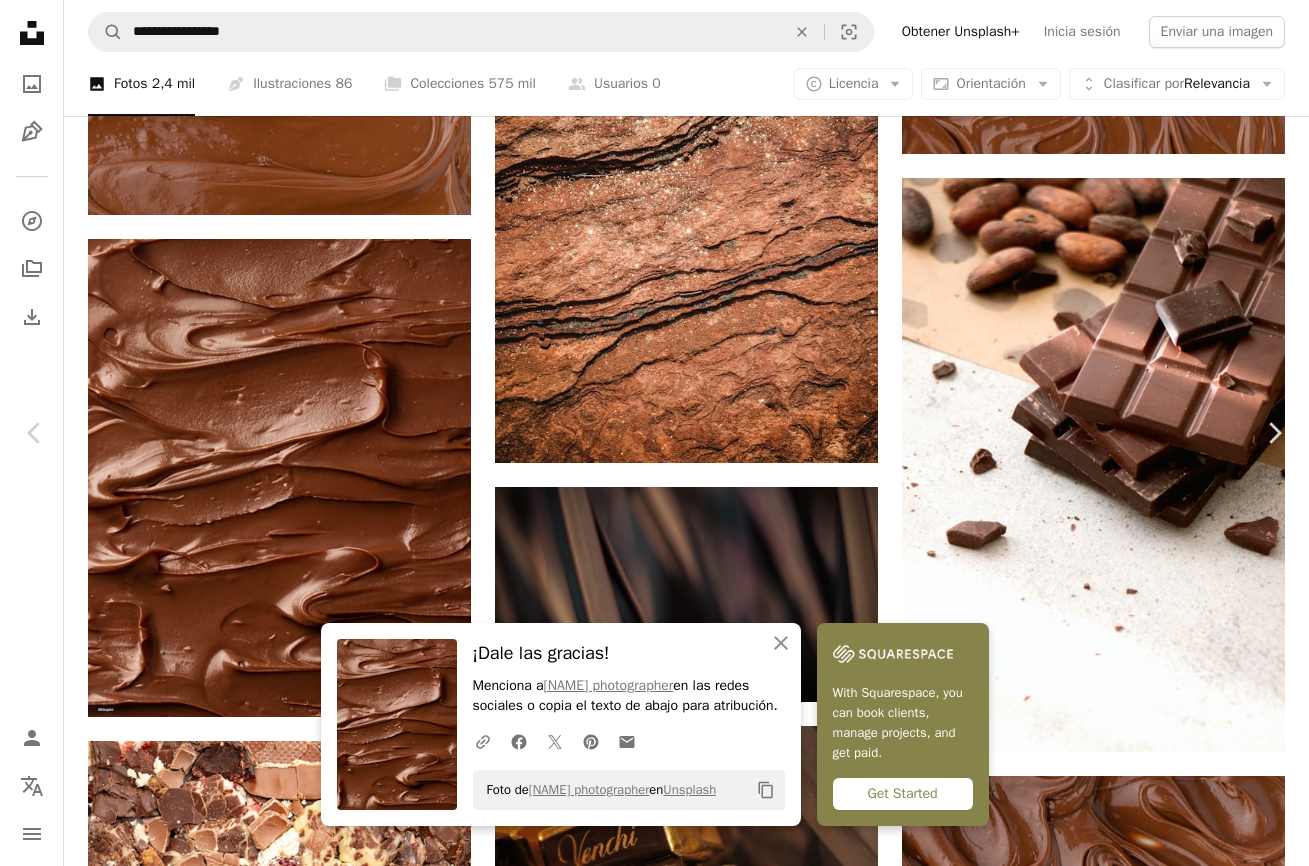 click on "An X shape" at bounding box center [20, 20] 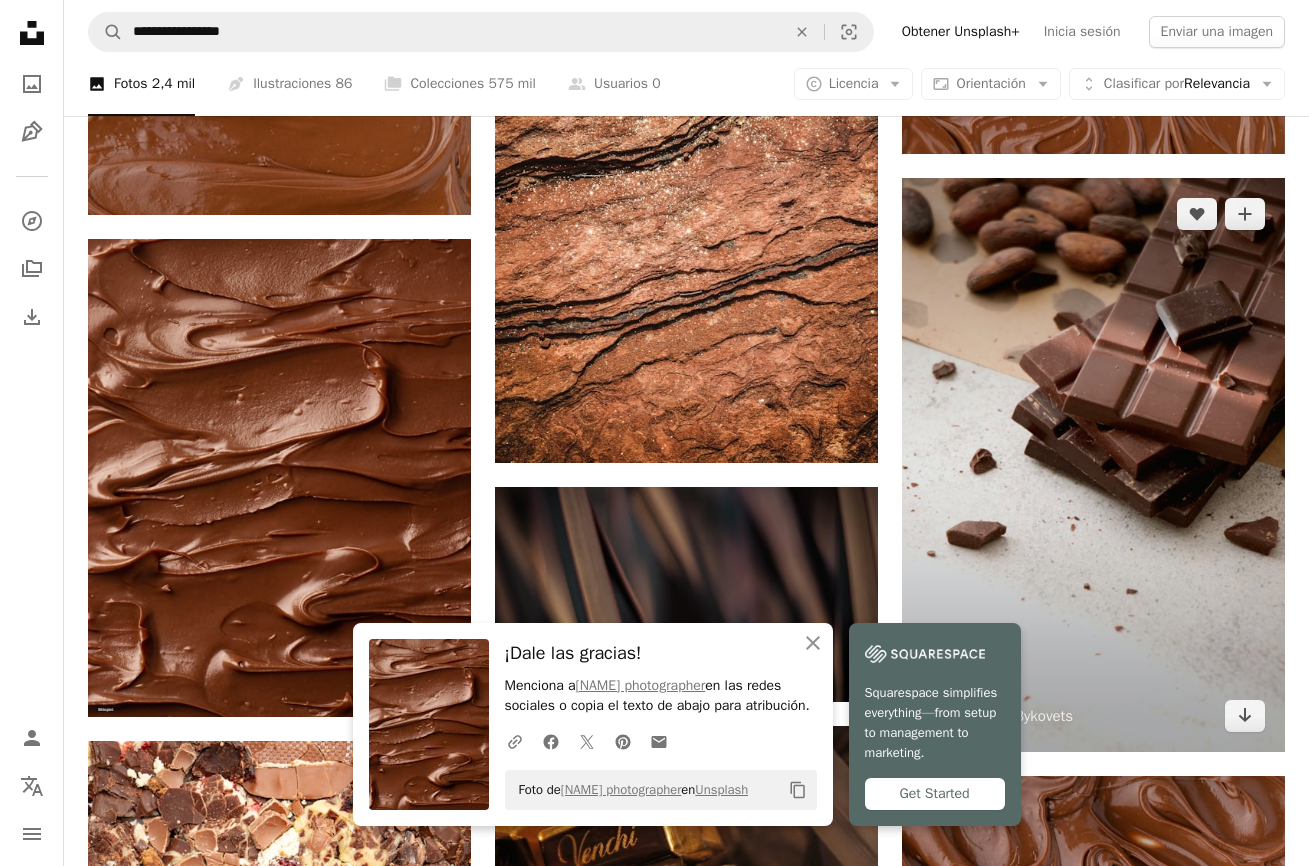 click at bounding box center (1093, 465) 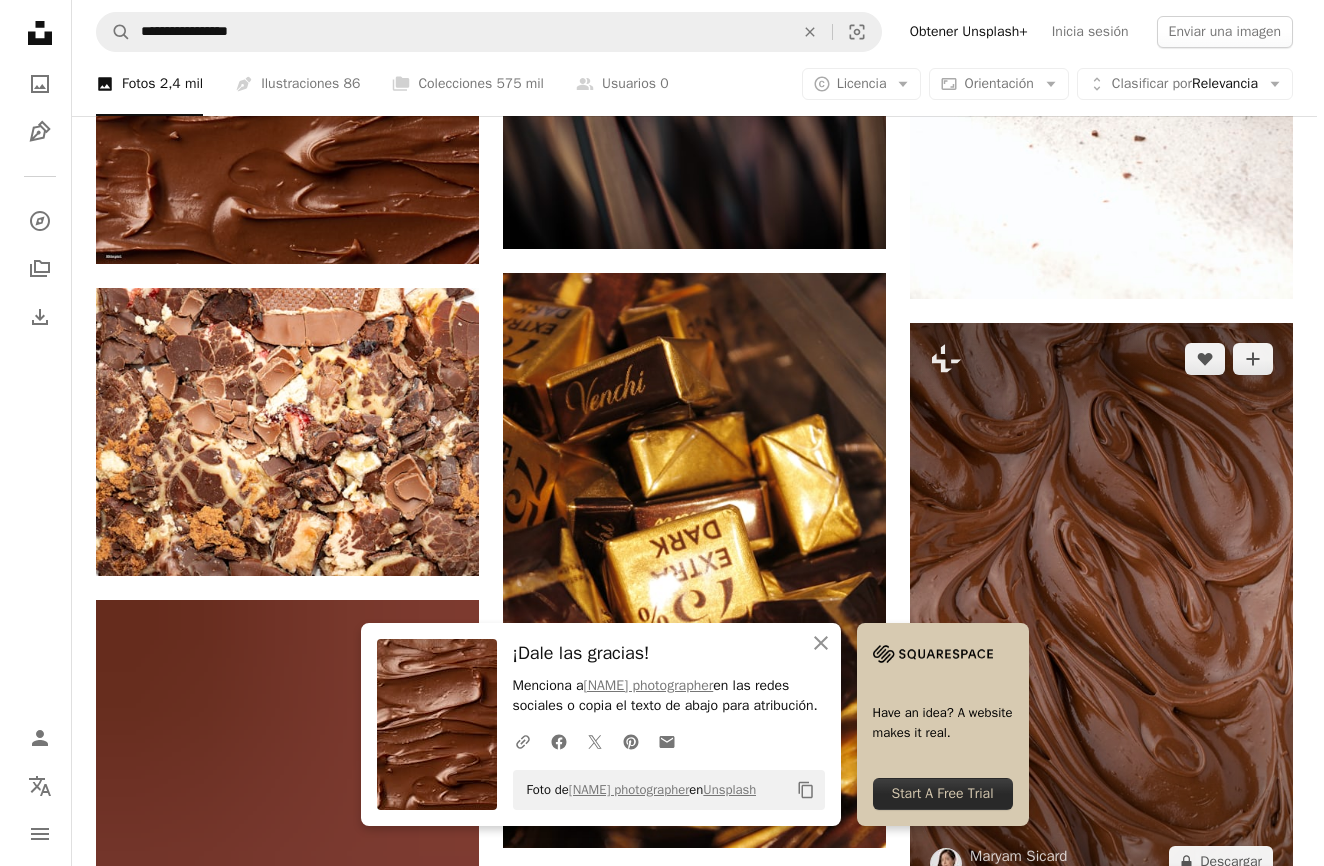 scroll, scrollTop: 1927, scrollLeft: 0, axis: vertical 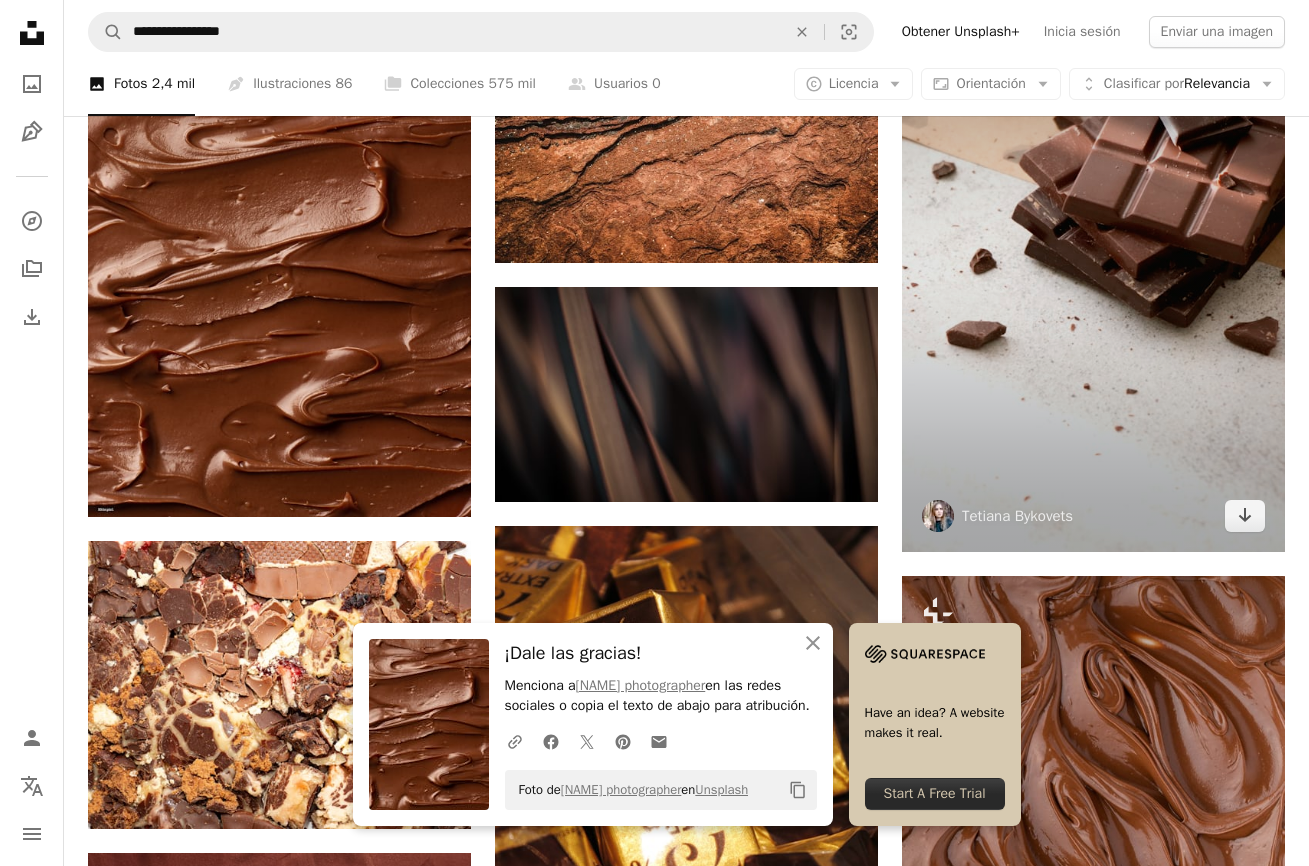 click at bounding box center [1093, 265] 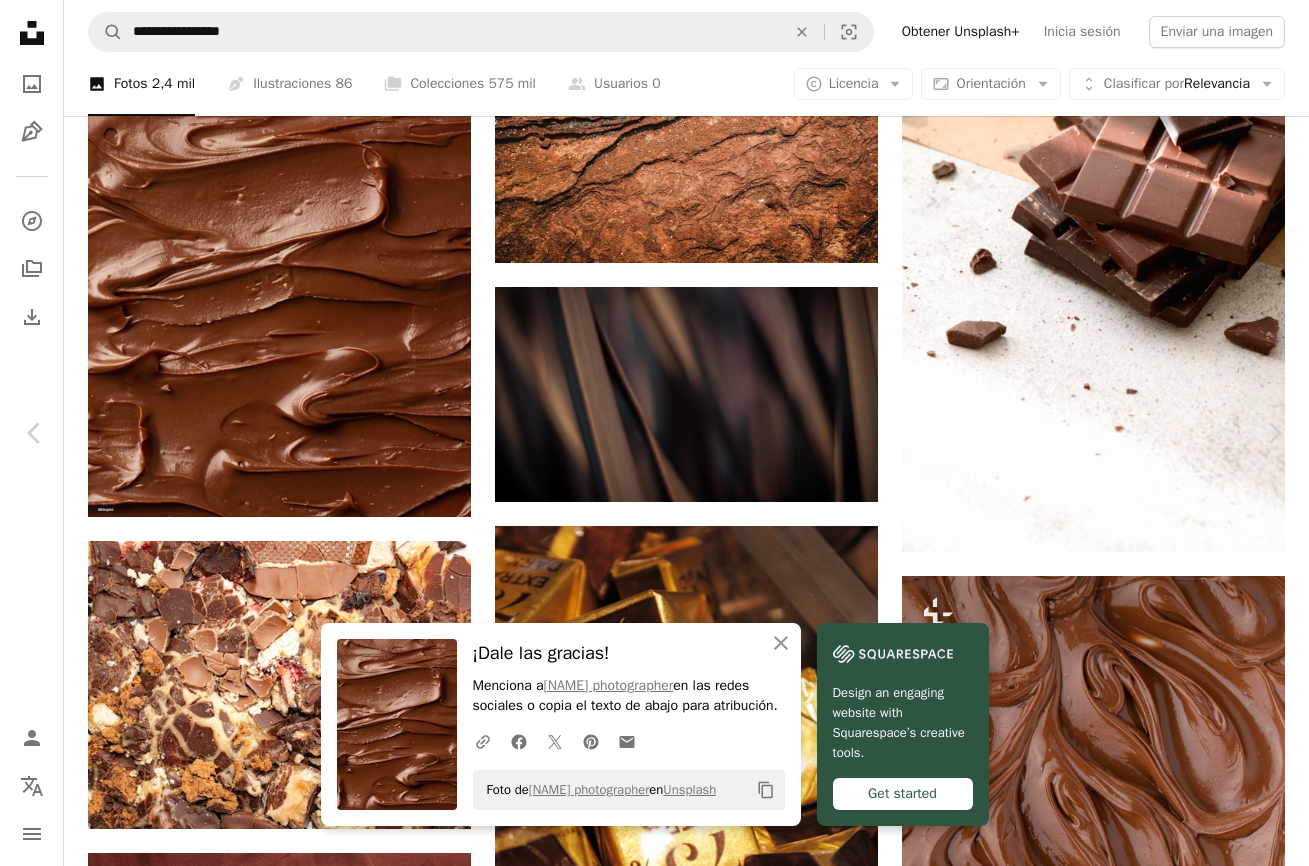 click on "Descargar gratis" at bounding box center [1103, 2674] 